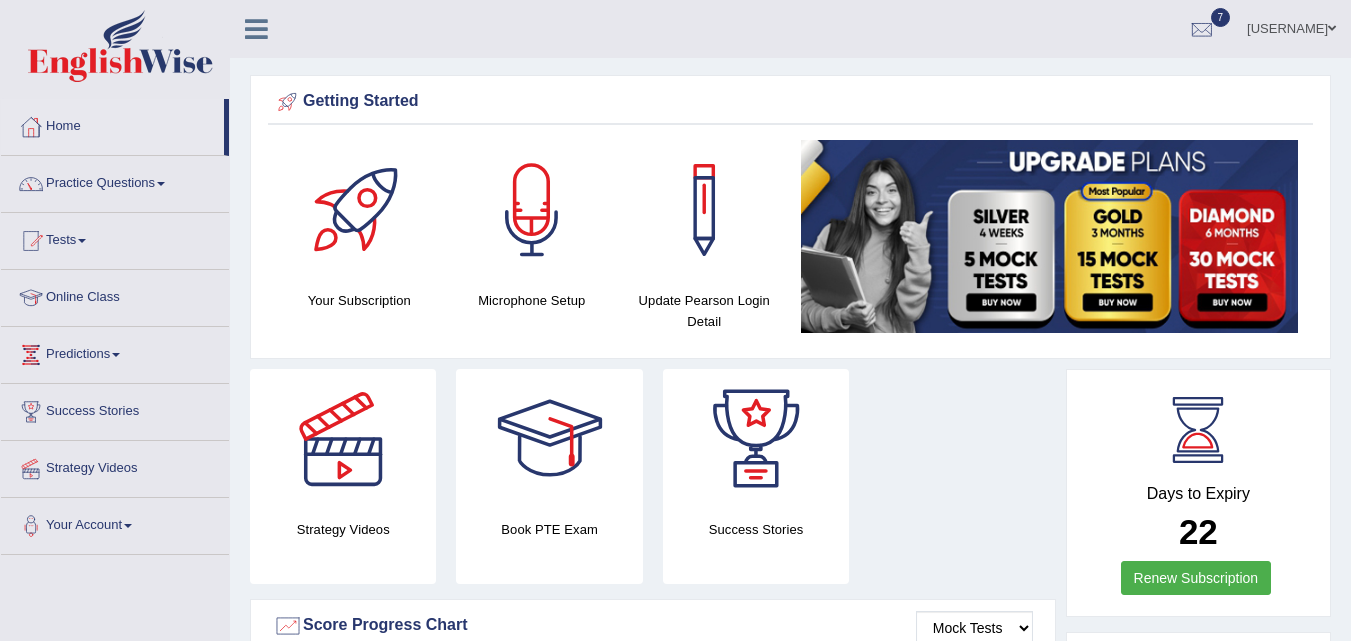 scroll, scrollTop: 0, scrollLeft: 0, axis: both 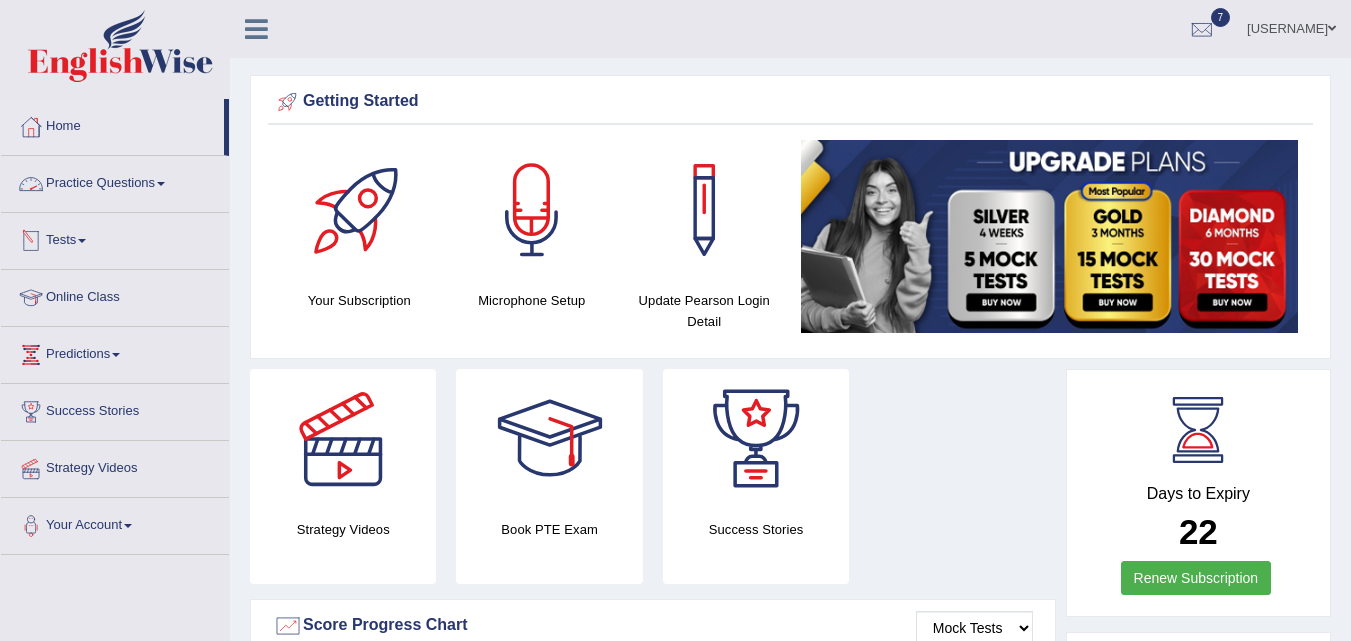 click at bounding box center [82, 241] 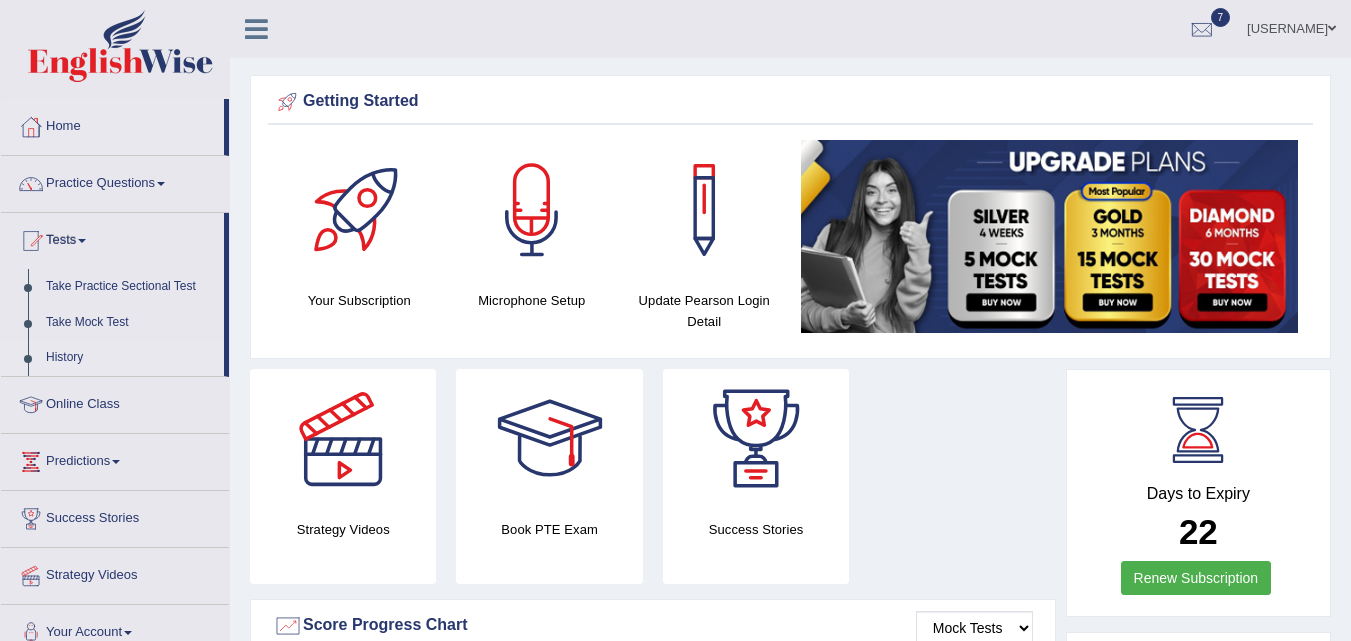 click on "History" at bounding box center [130, 358] 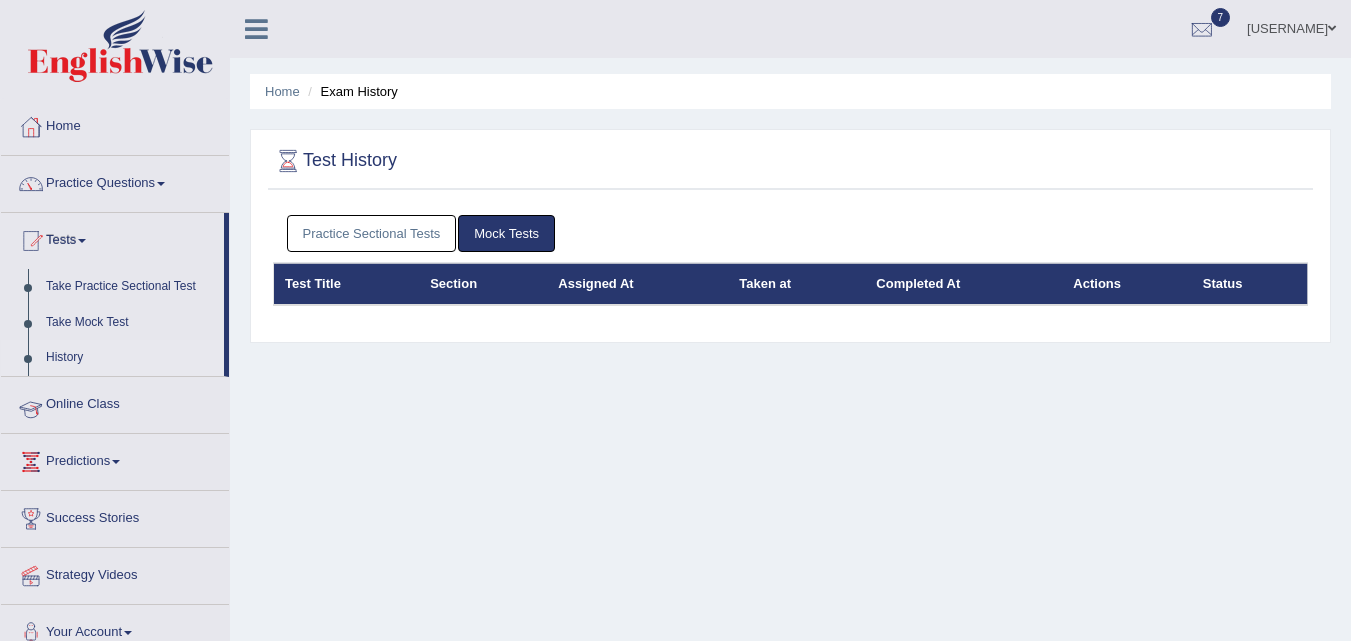 scroll, scrollTop: 0, scrollLeft: 0, axis: both 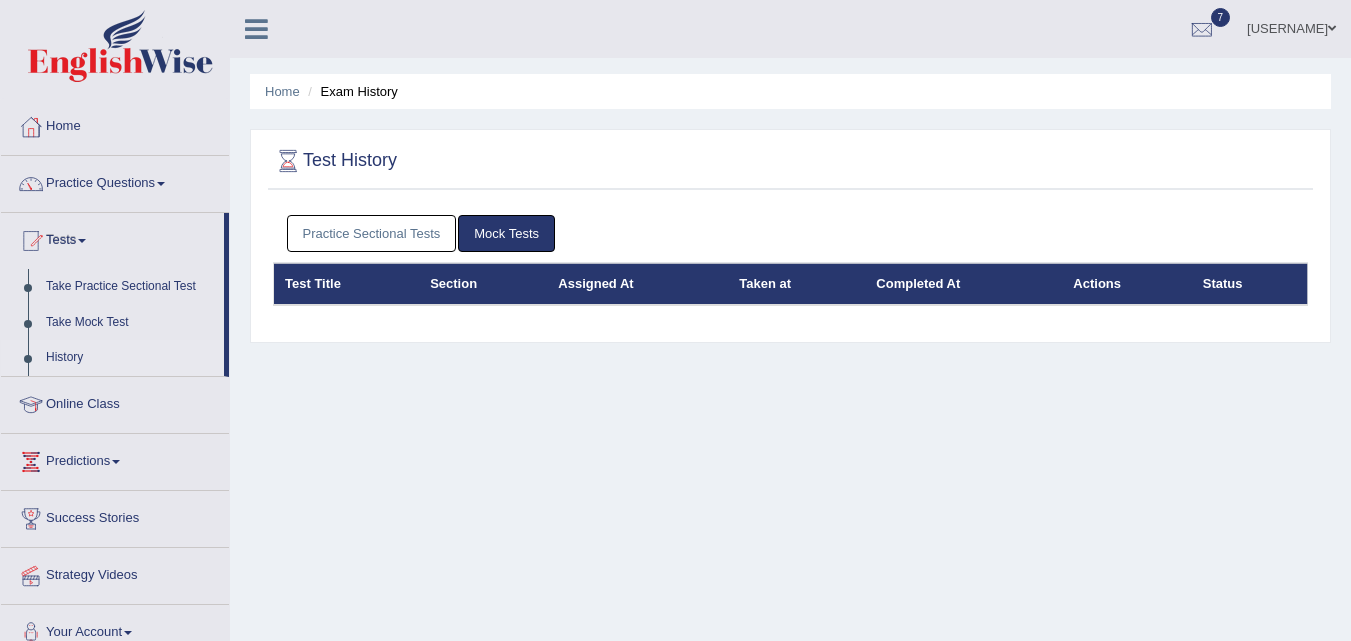 click on "Practice Sectional Tests" at bounding box center (372, 233) 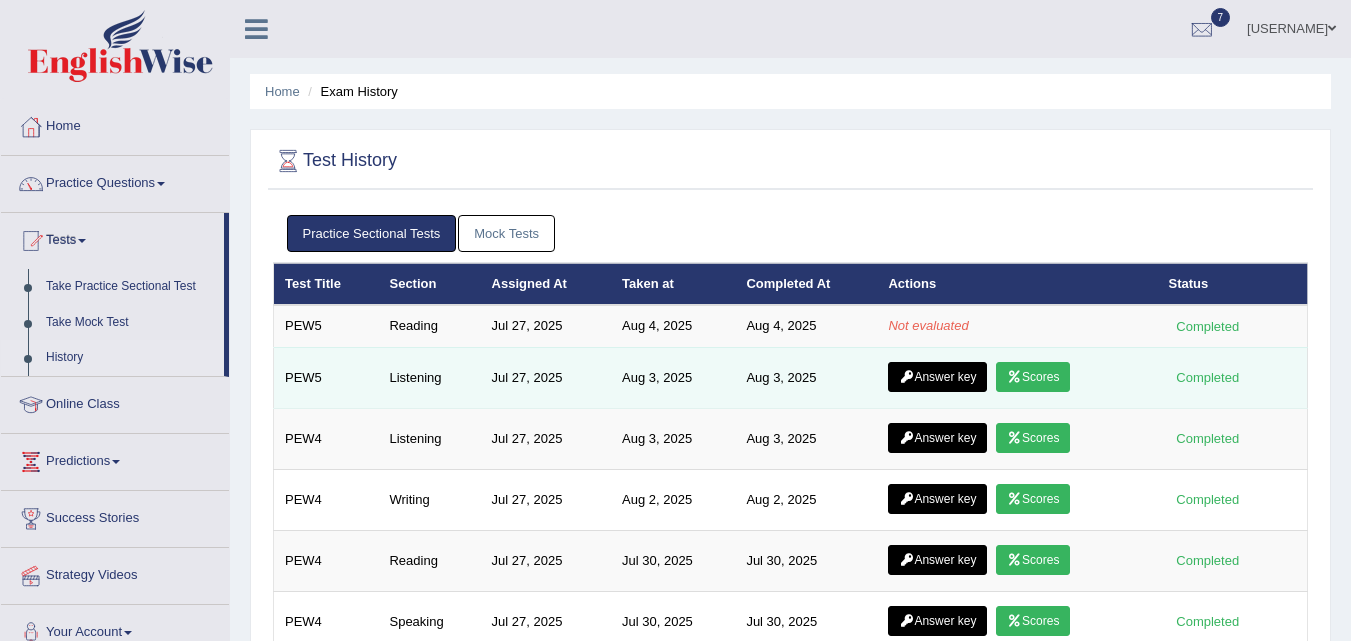 click on "Scores" at bounding box center [1033, 377] 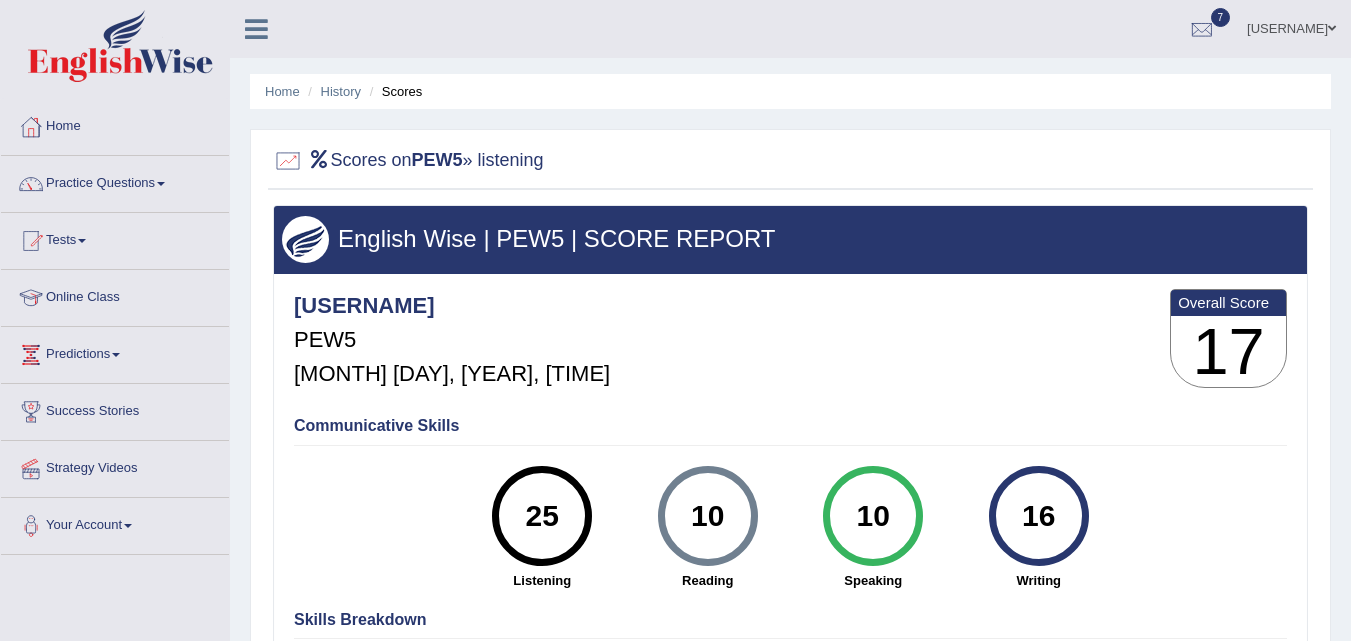 scroll, scrollTop: 0, scrollLeft: 0, axis: both 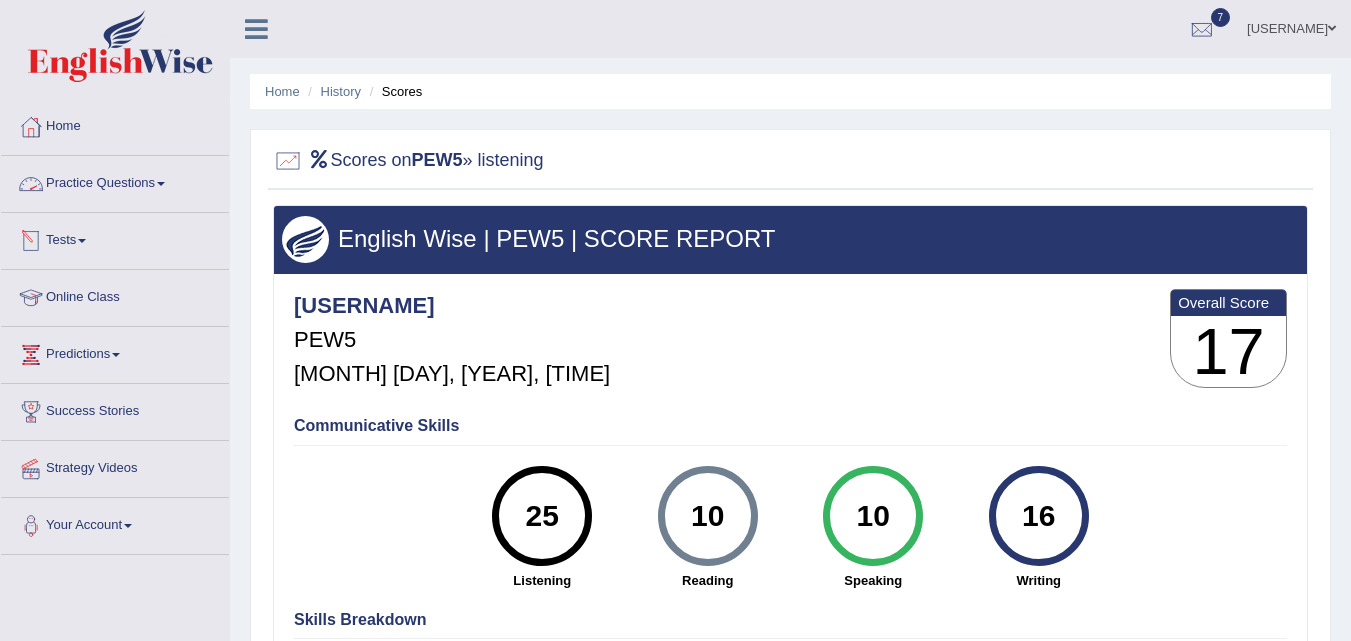 click on "Tests" at bounding box center (115, 238) 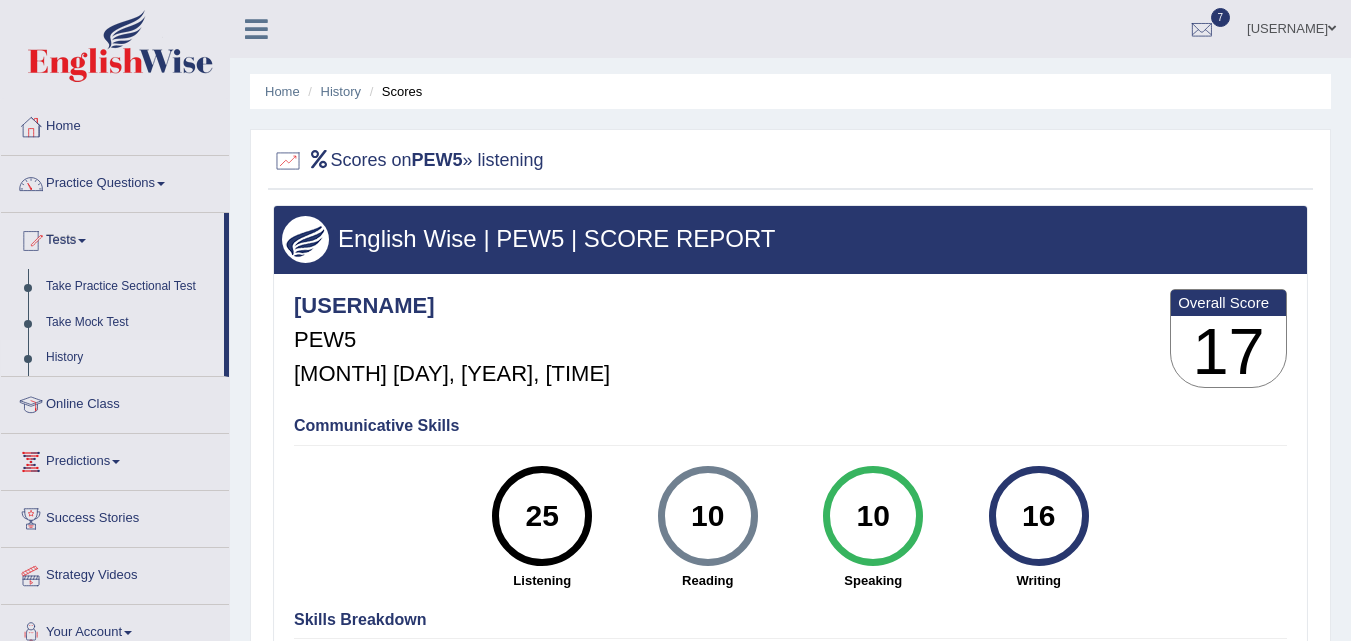 click on "History" at bounding box center [130, 358] 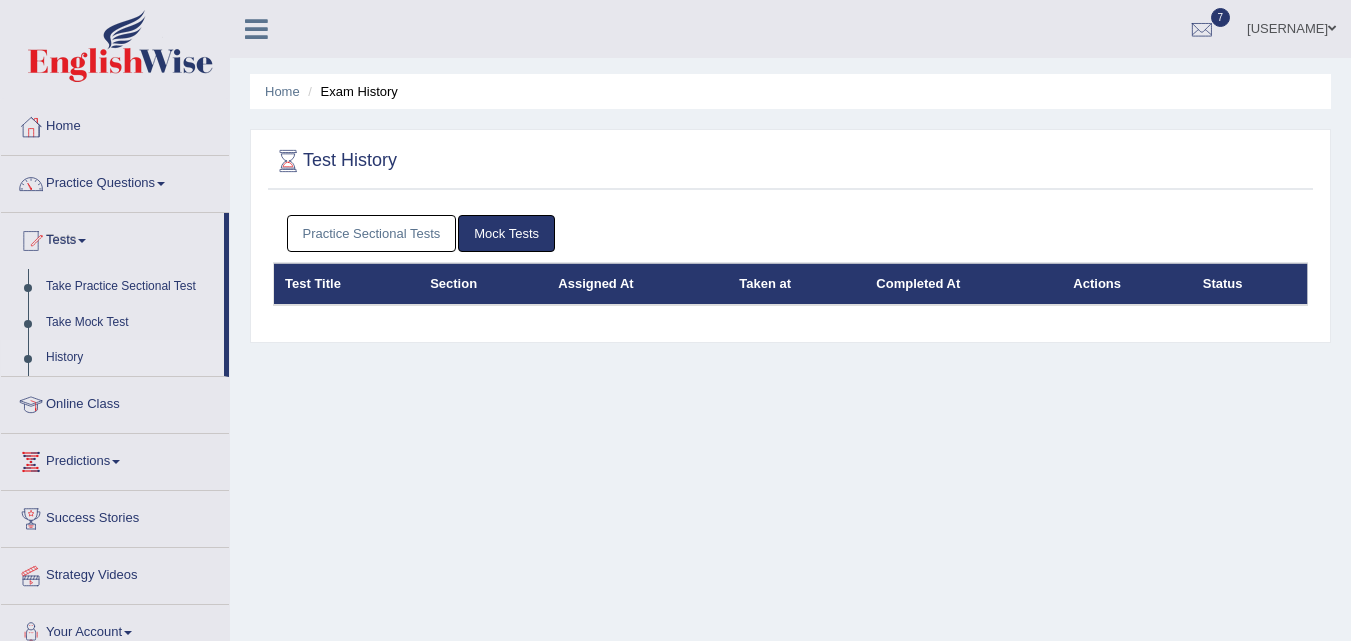 click on "Practice Sectional Tests" at bounding box center (372, 233) 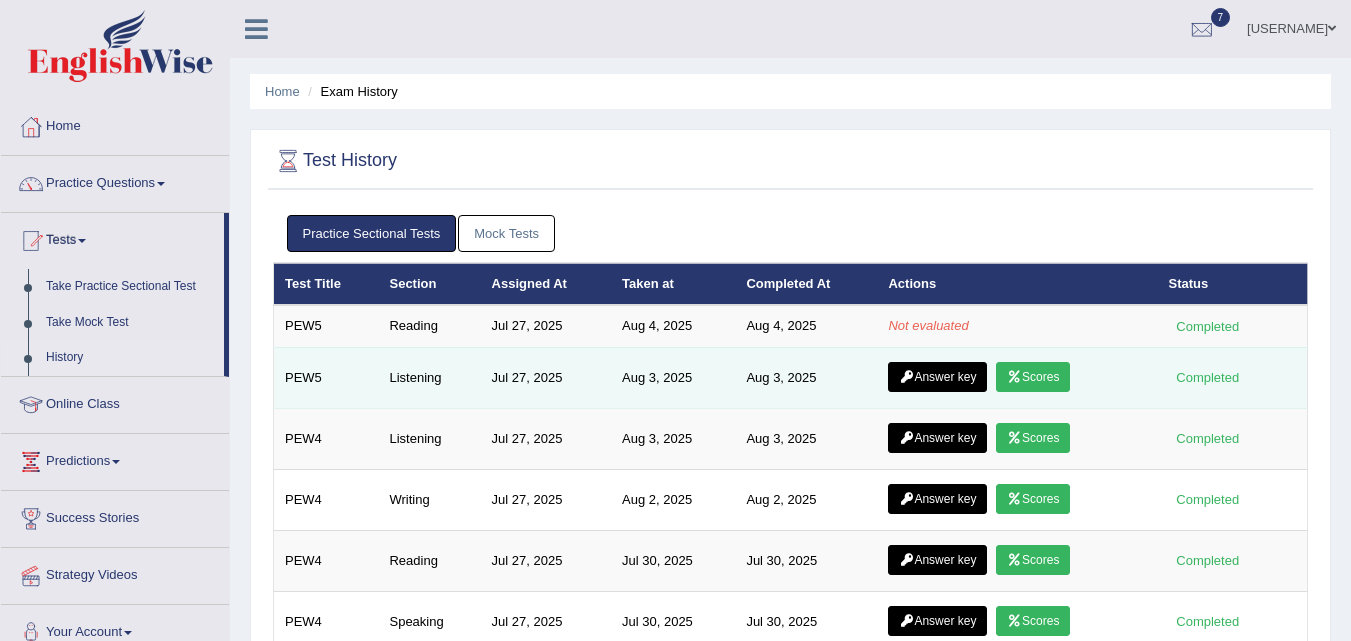 click on "Answer key" at bounding box center (937, 377) 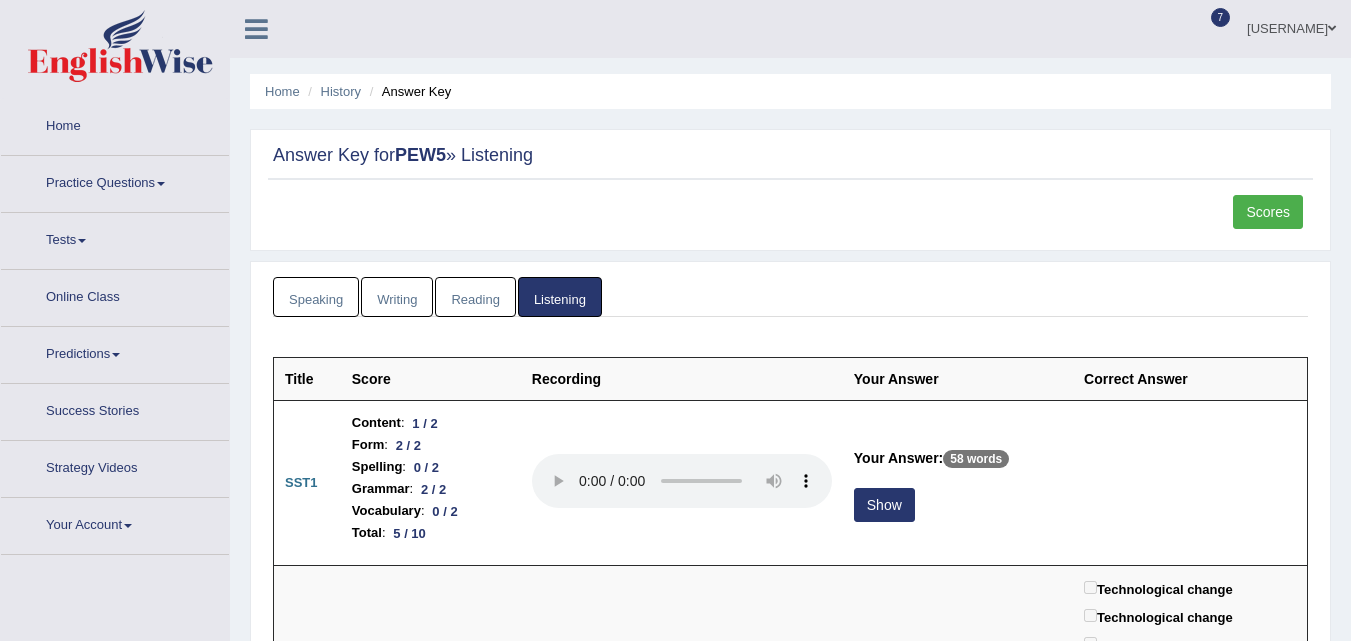 scroll, scrollTop: 0, scrollLeft: 0, axis: both 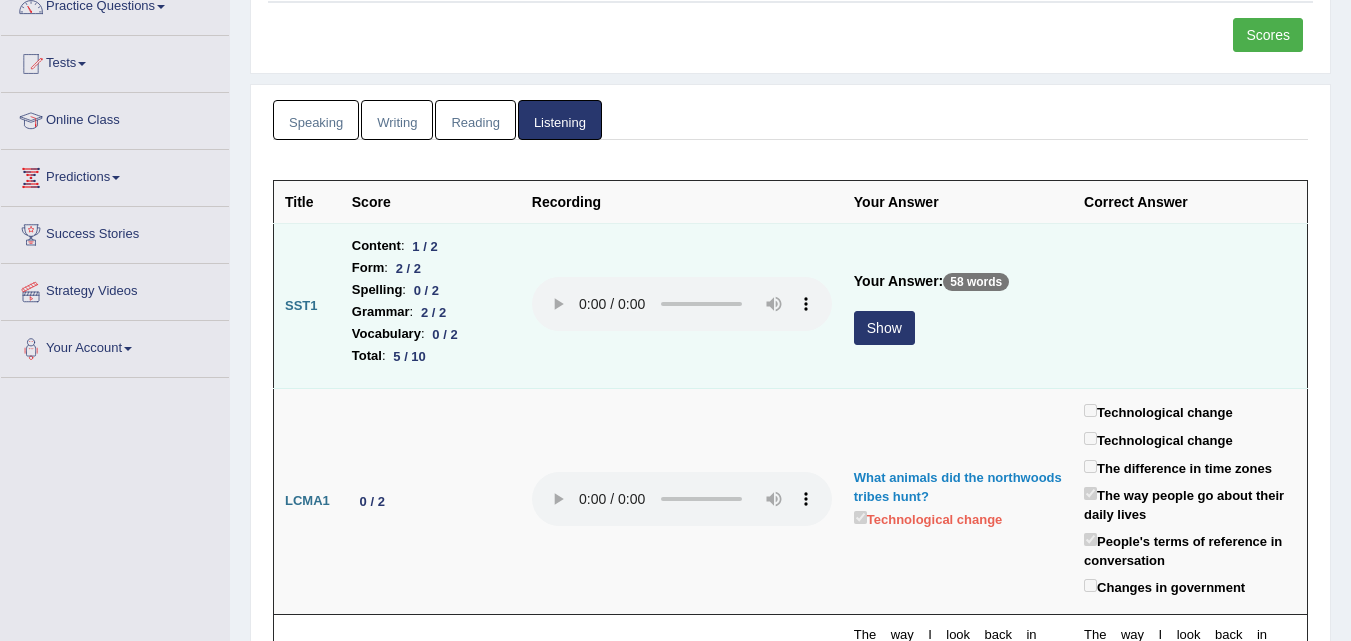 click on "Show" at bounding box center (884, 328) 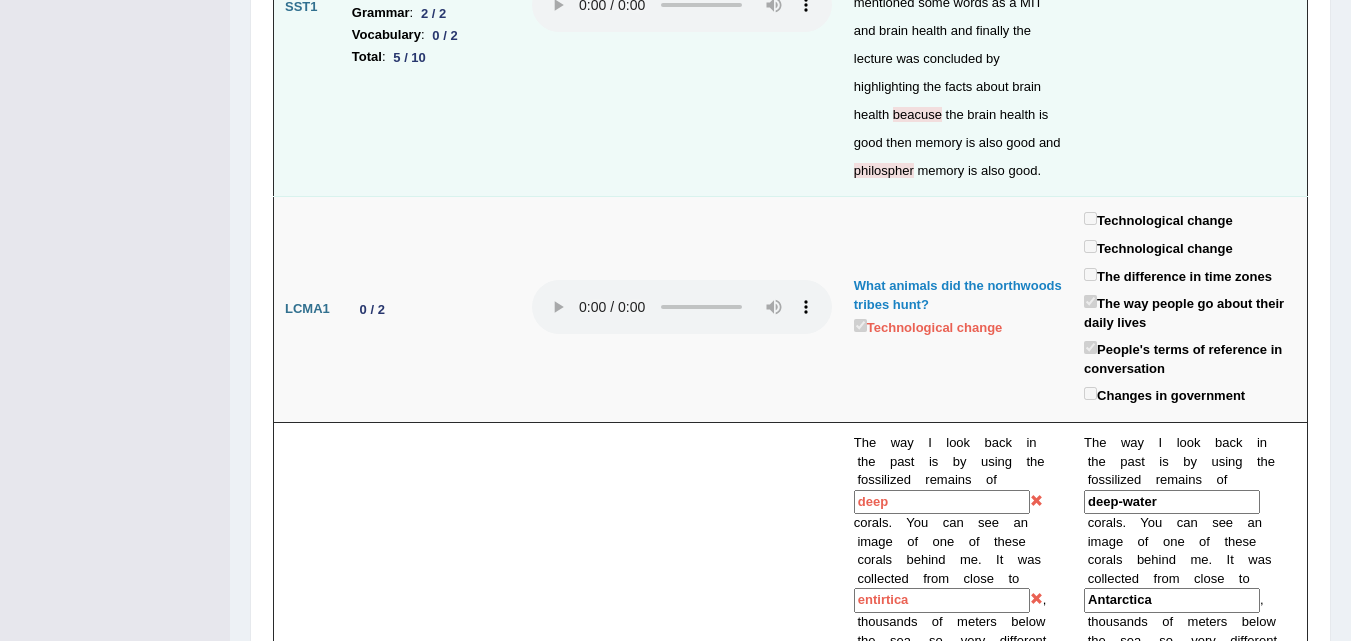 scroll, scrollTop: 601, scrollLeft: 0, axis: vertical 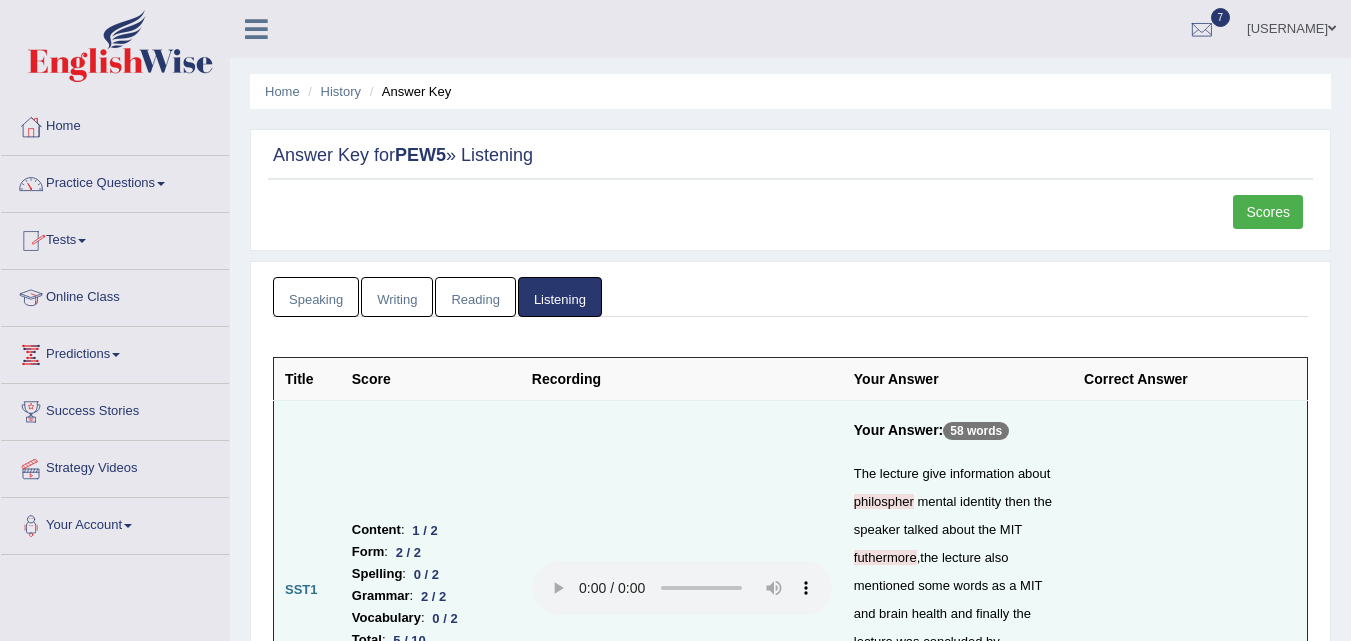 click on "Tests" at bounding box center [115, 238] 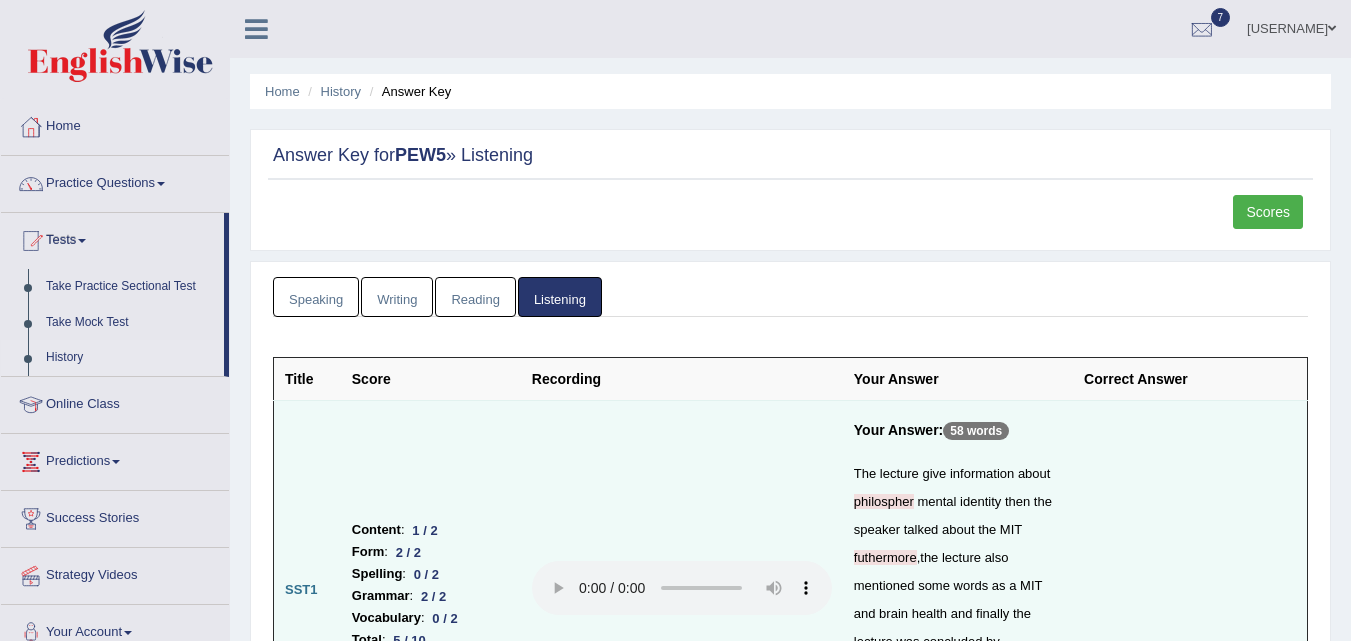click on "History" at bounding box center [130, 358] 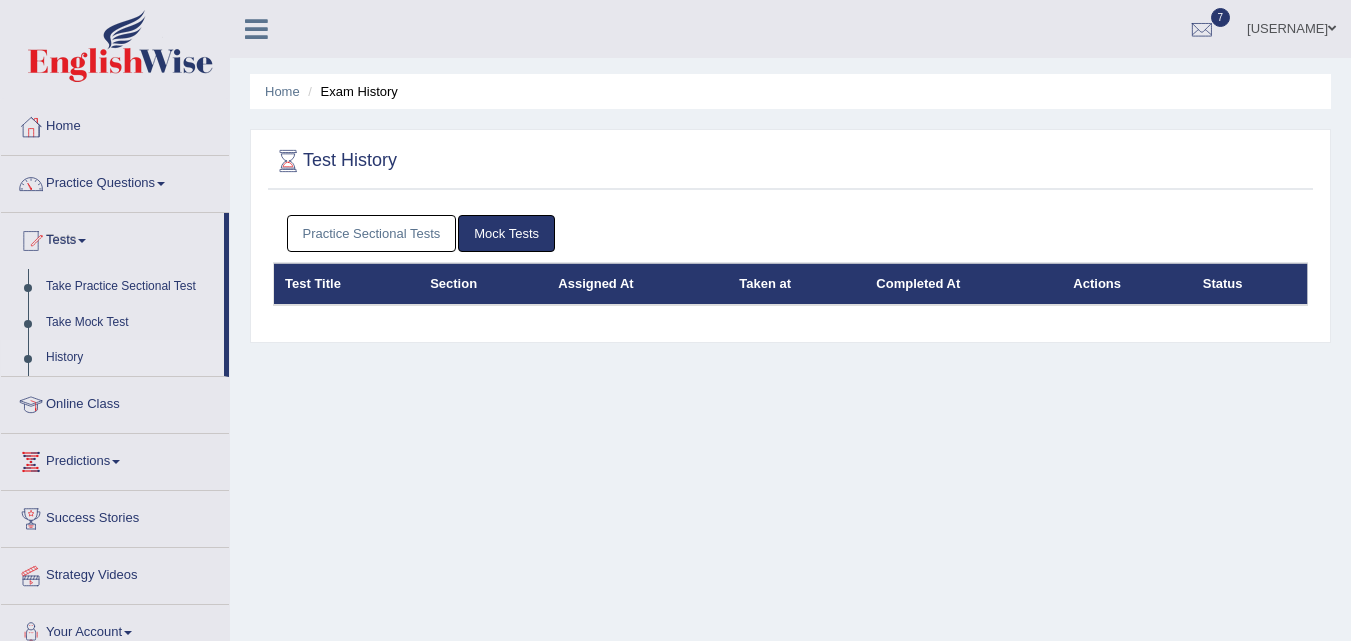 scroll, scrollTop: 0, scrollLeft: 0, axis: both 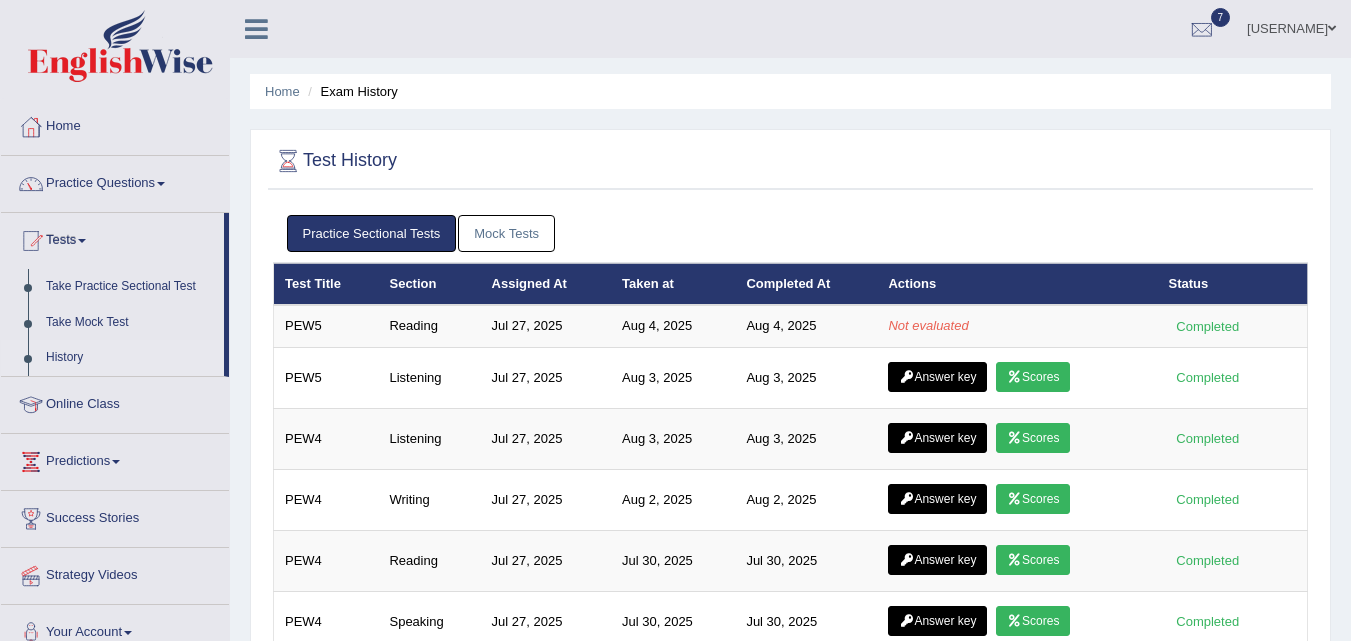 click on "Mock Tests" at bounding box center [506, 233] 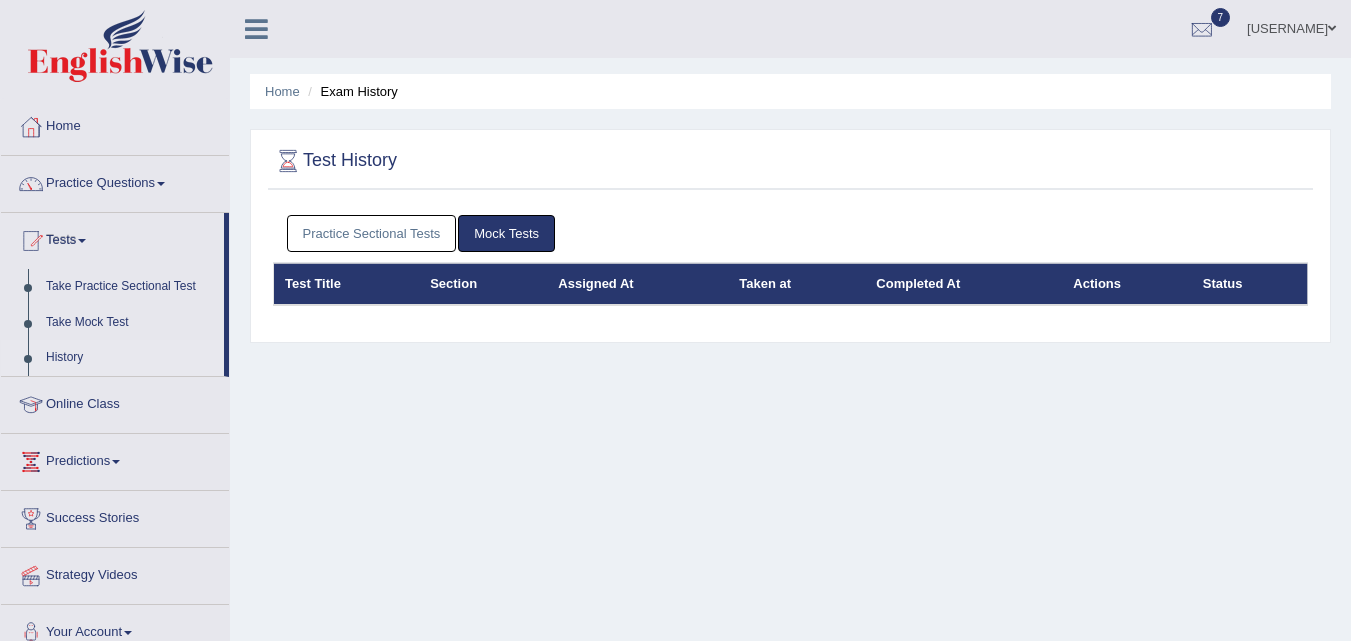 click on "Practice Sectional Tests" at bounding box center (372, 233) 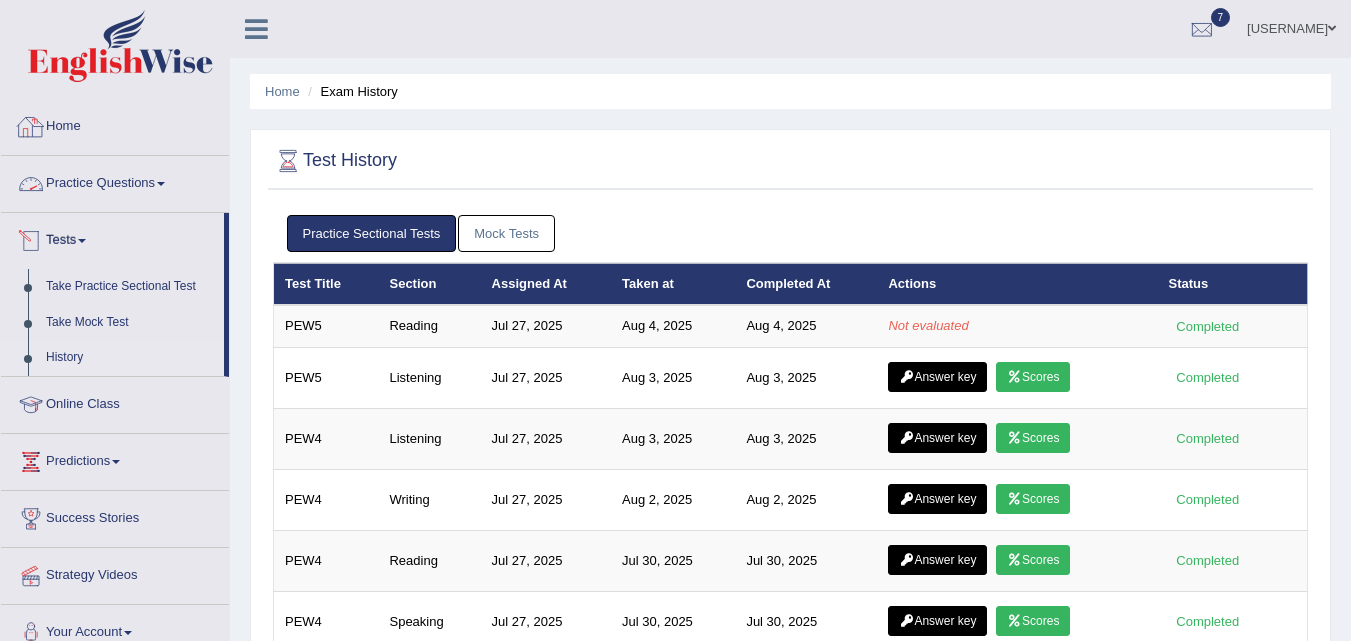 click on "Home" at bounding box center (115, 124) 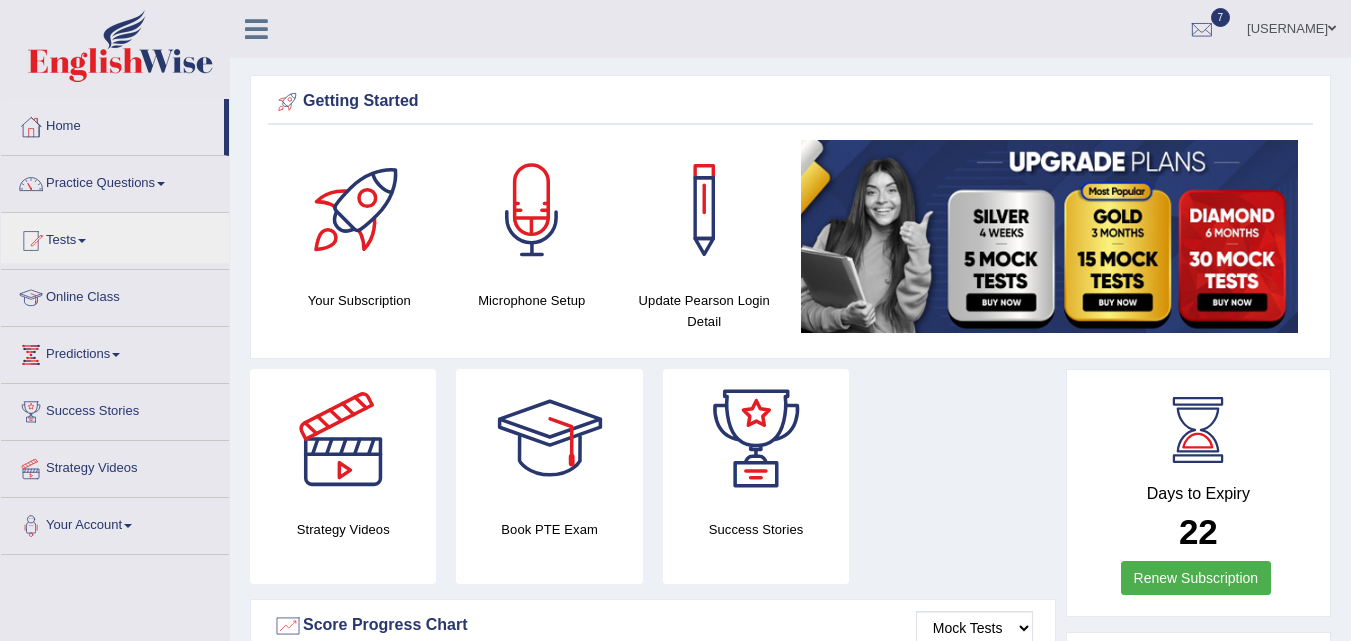 scroll, scrollTop: 0, scrollLeft: 0, axis: both 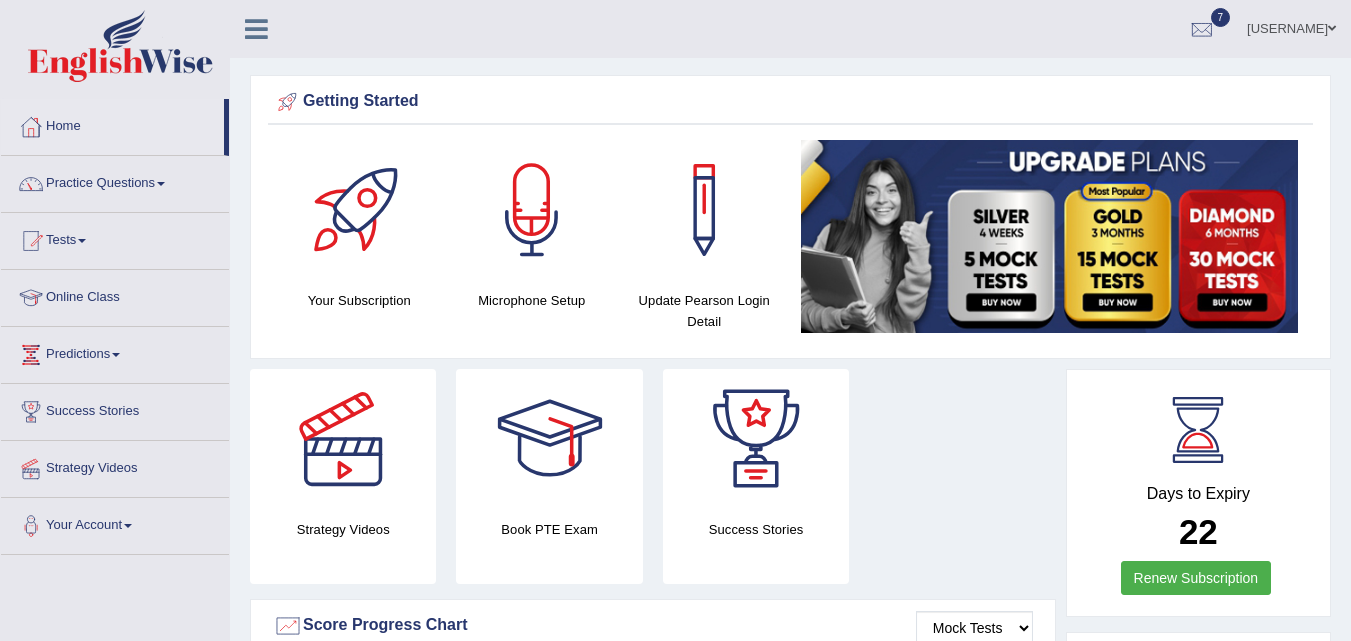 click on "Tests" at bounding box center [115, 238] 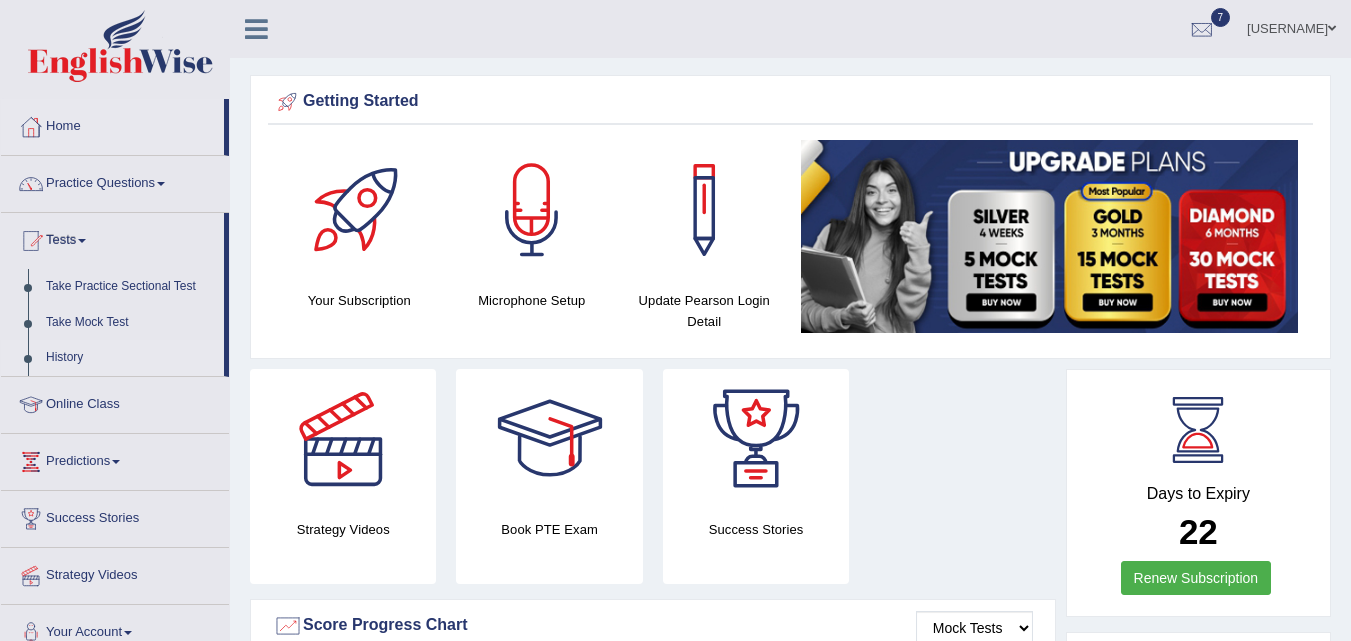 click on "History" at bounding box center (130, 358) 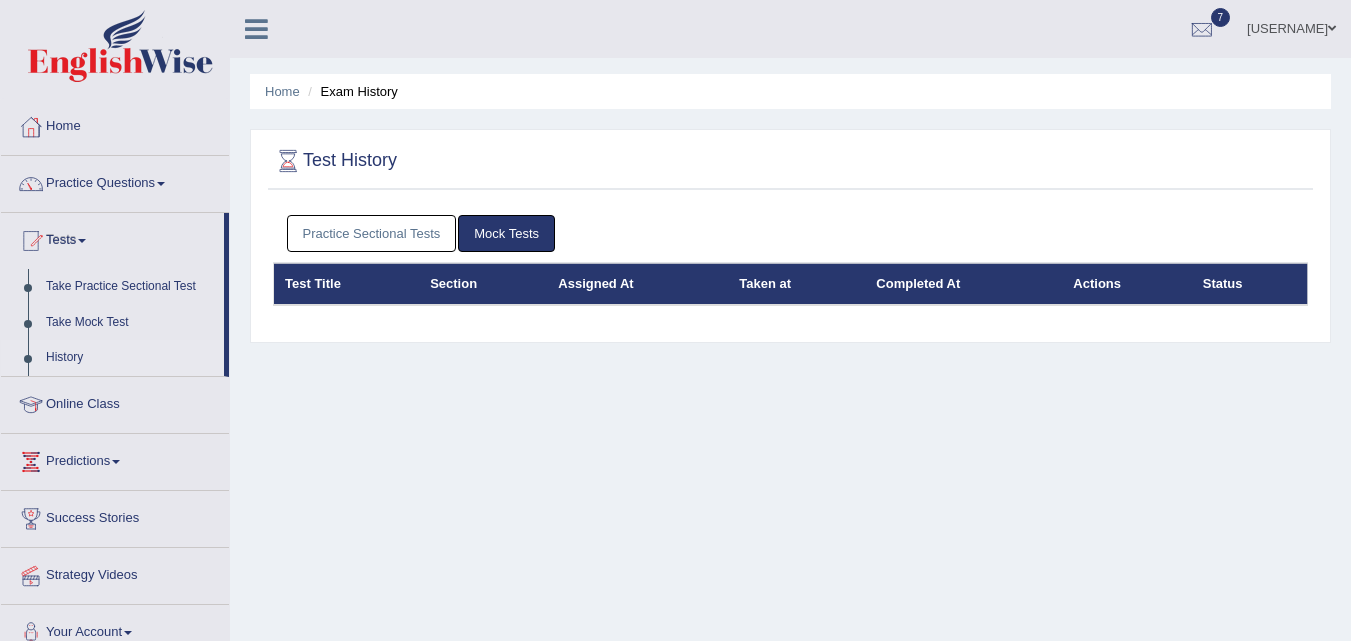 scroll, scrollTop: 0, scrollLeft: 0, axis: both 